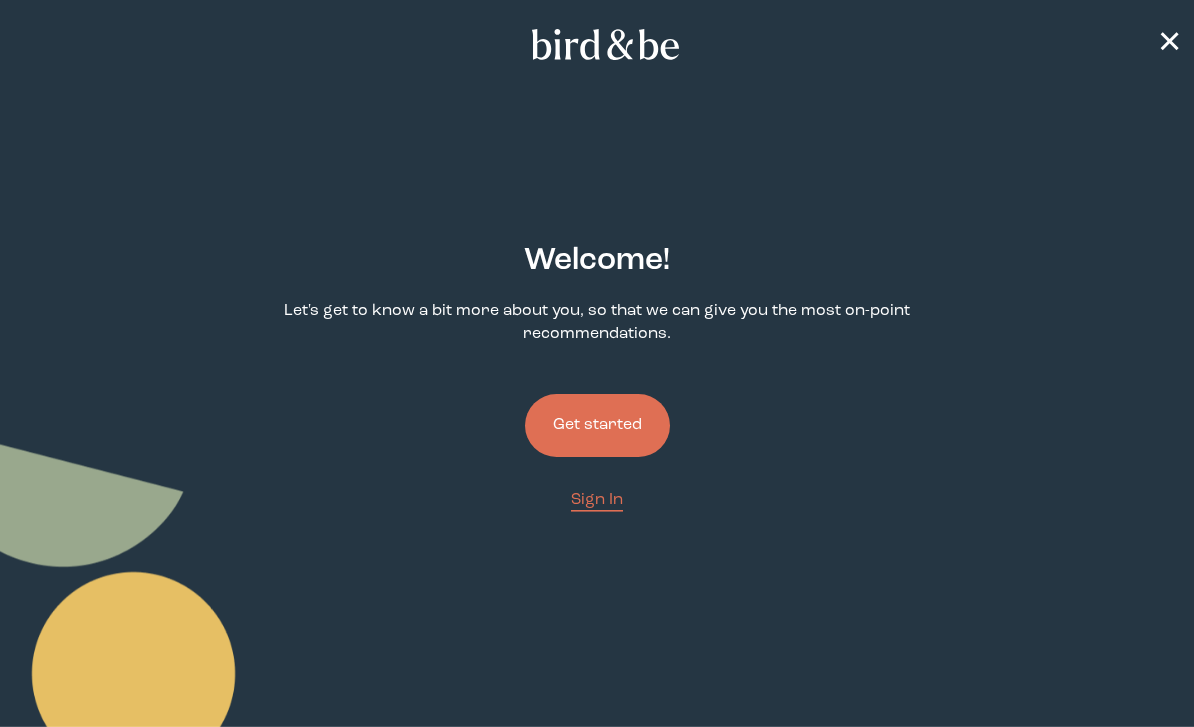 scroll, scrollTop: 0, scrollLeft: 0, axis: both 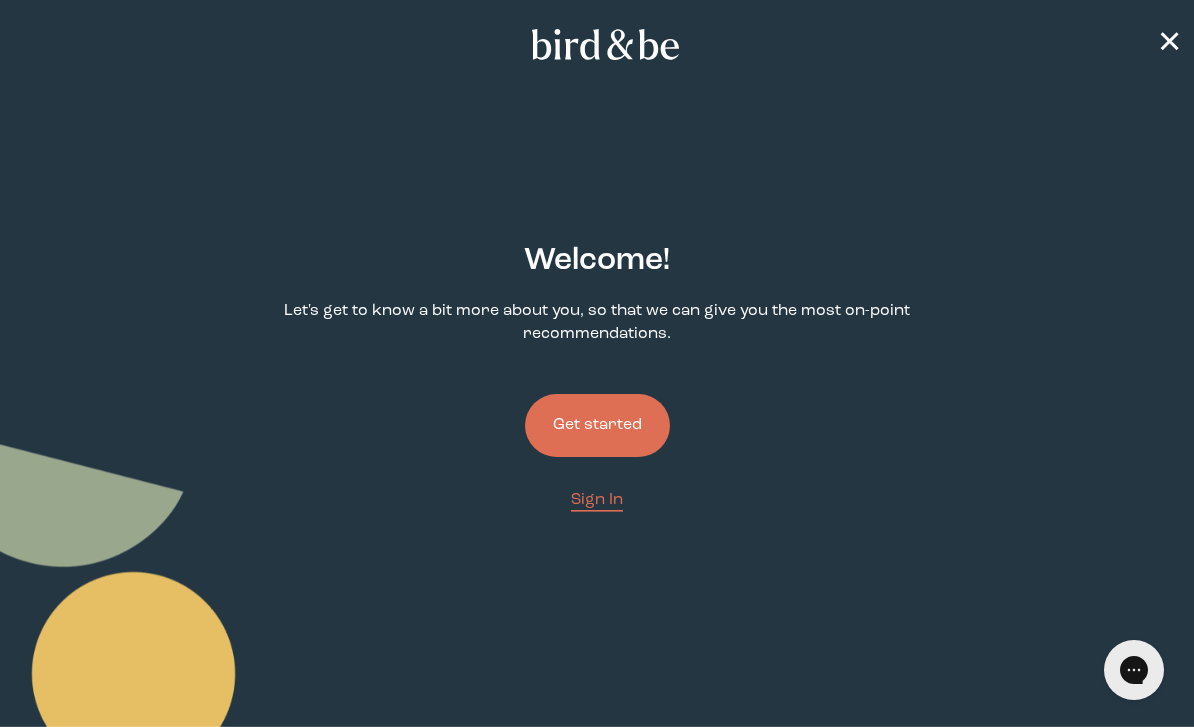 click on "Sign In" at bounding box center [597, 500] 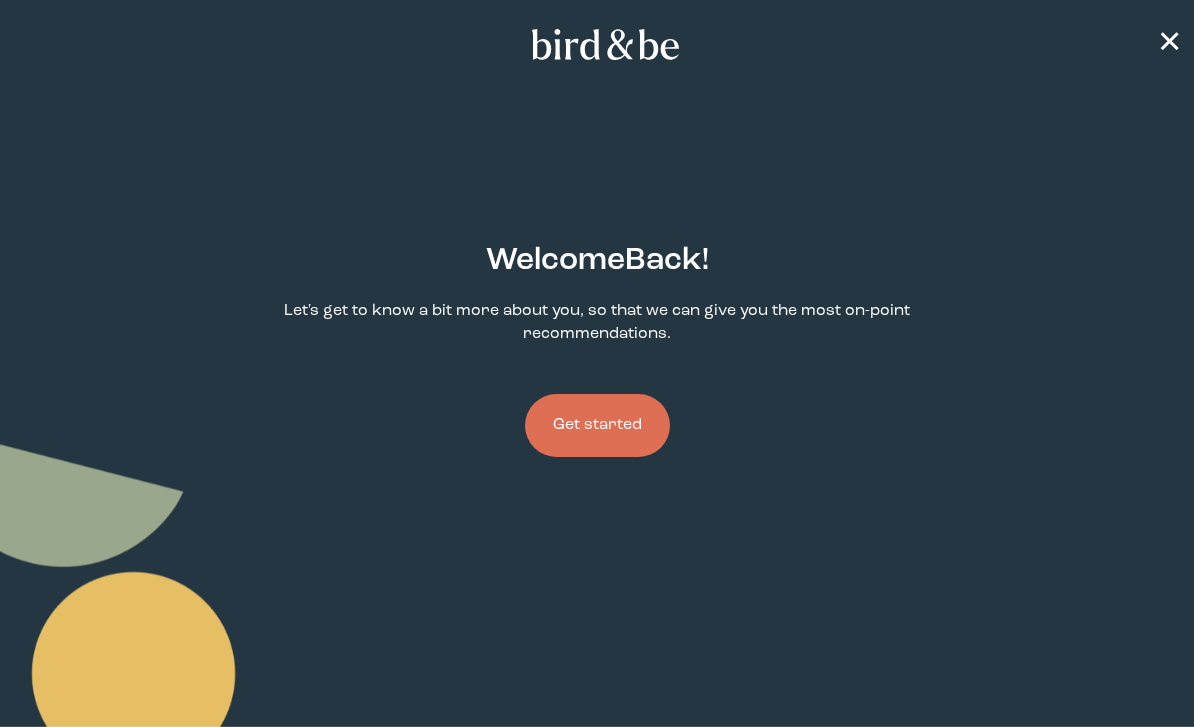 scroll, scrollTop: 0, scrollLeft: 0, axis: both 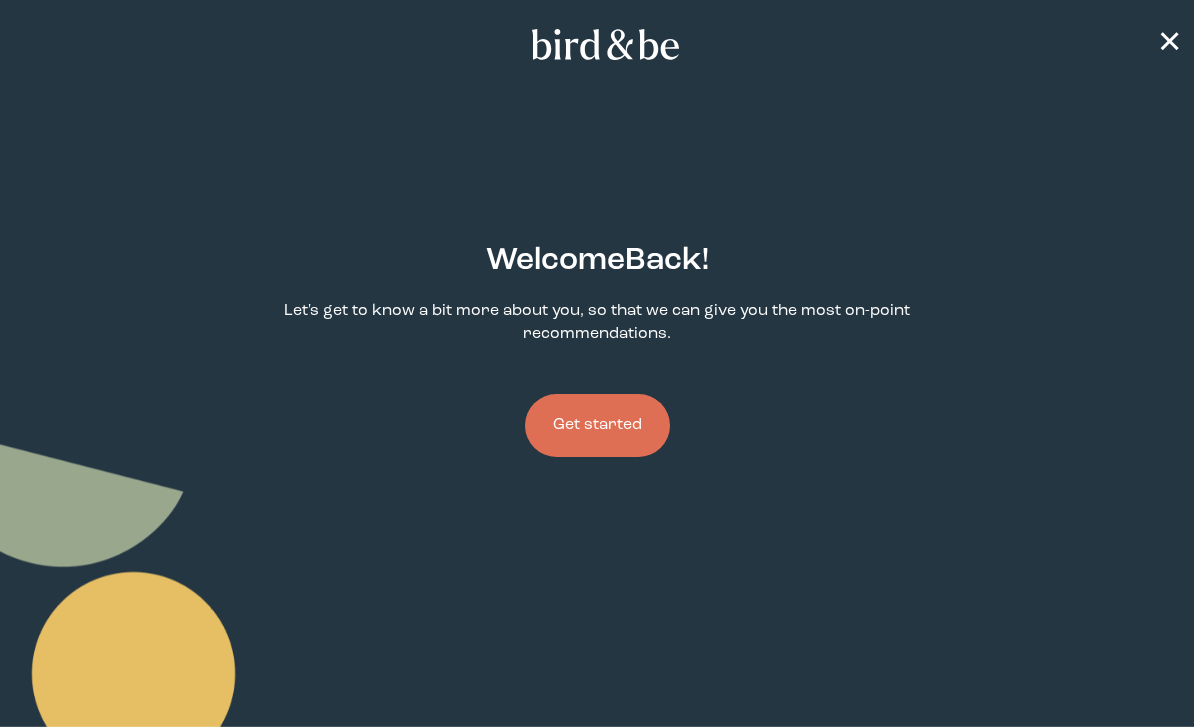 click on "Get started" at bounding box center (597, 425) 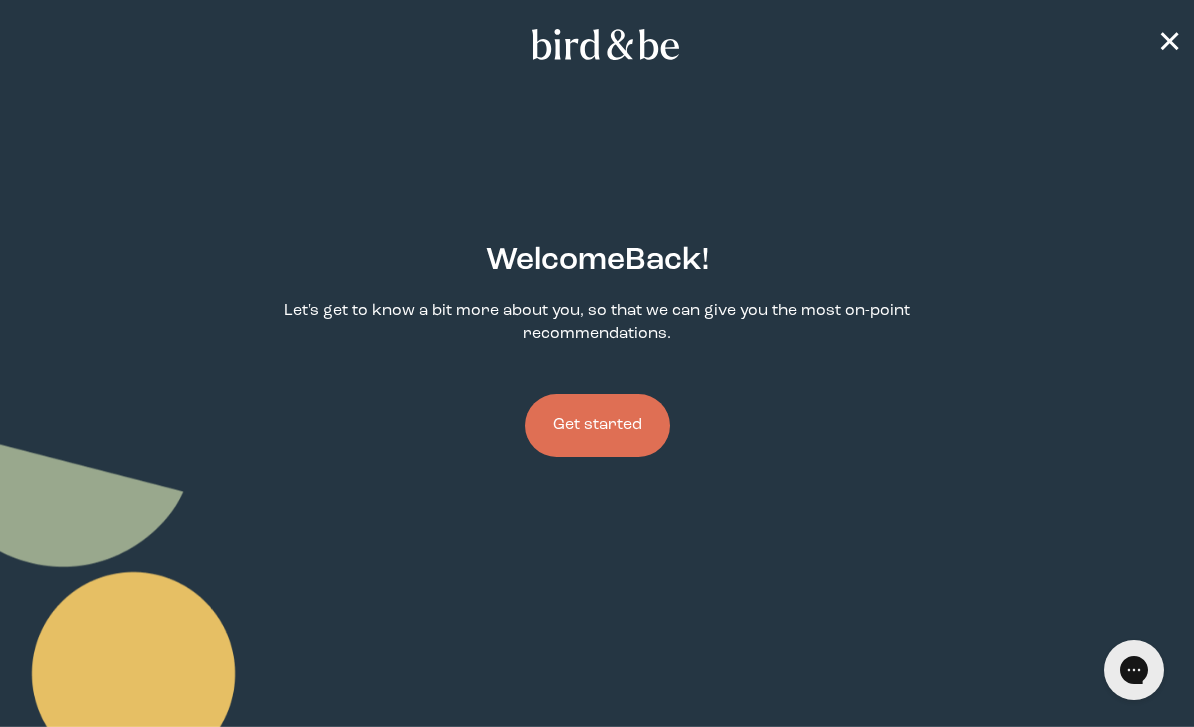 scroll, scrollTop: 0, scrollLeft: 0, axis: both 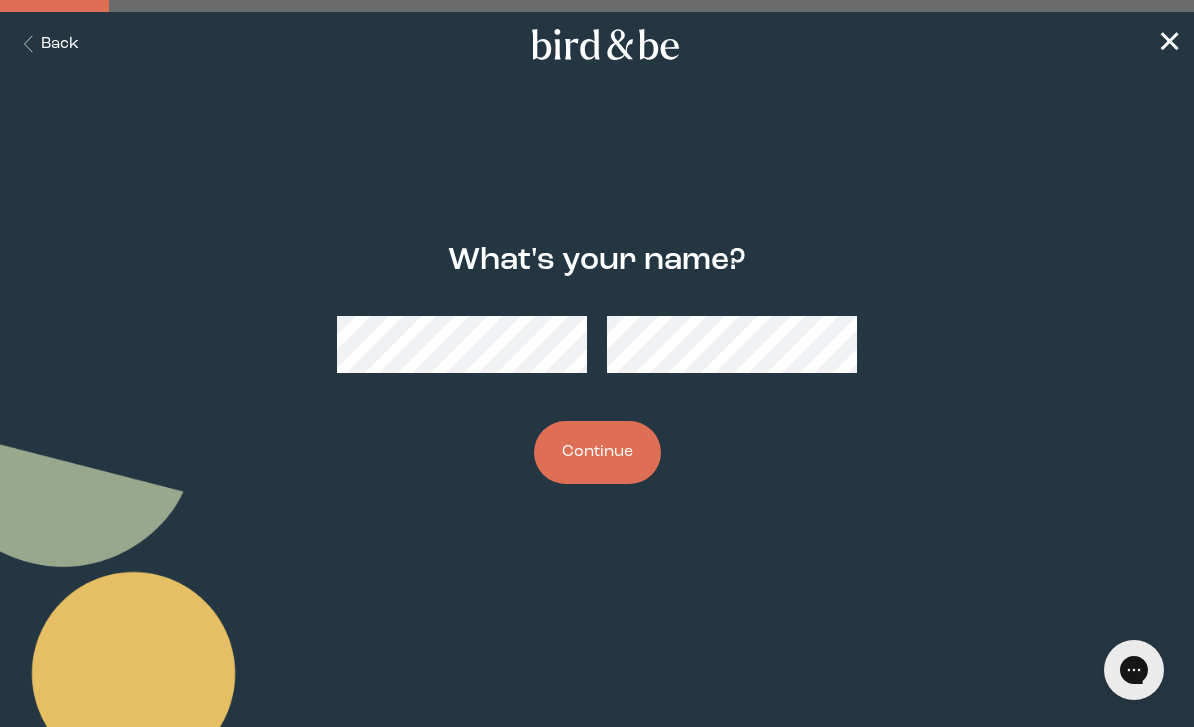 click on "Continue" at bounding box center [597, 452] 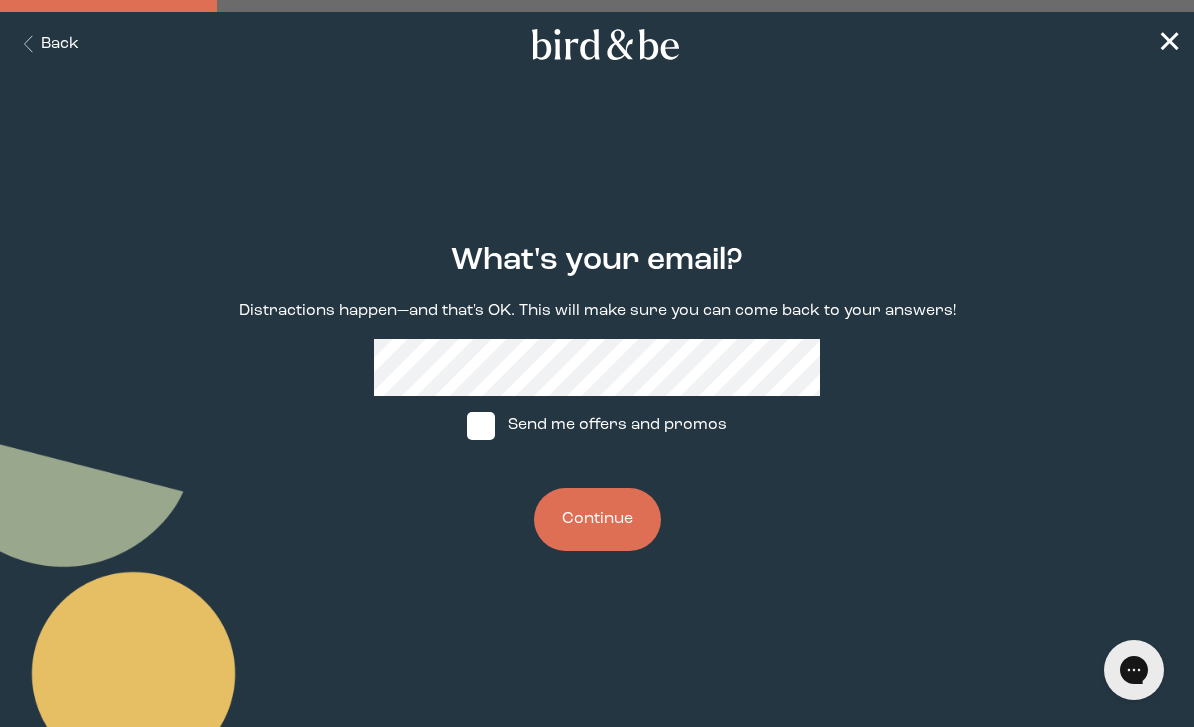 click on "Continue" at bounding box center (597, 519) 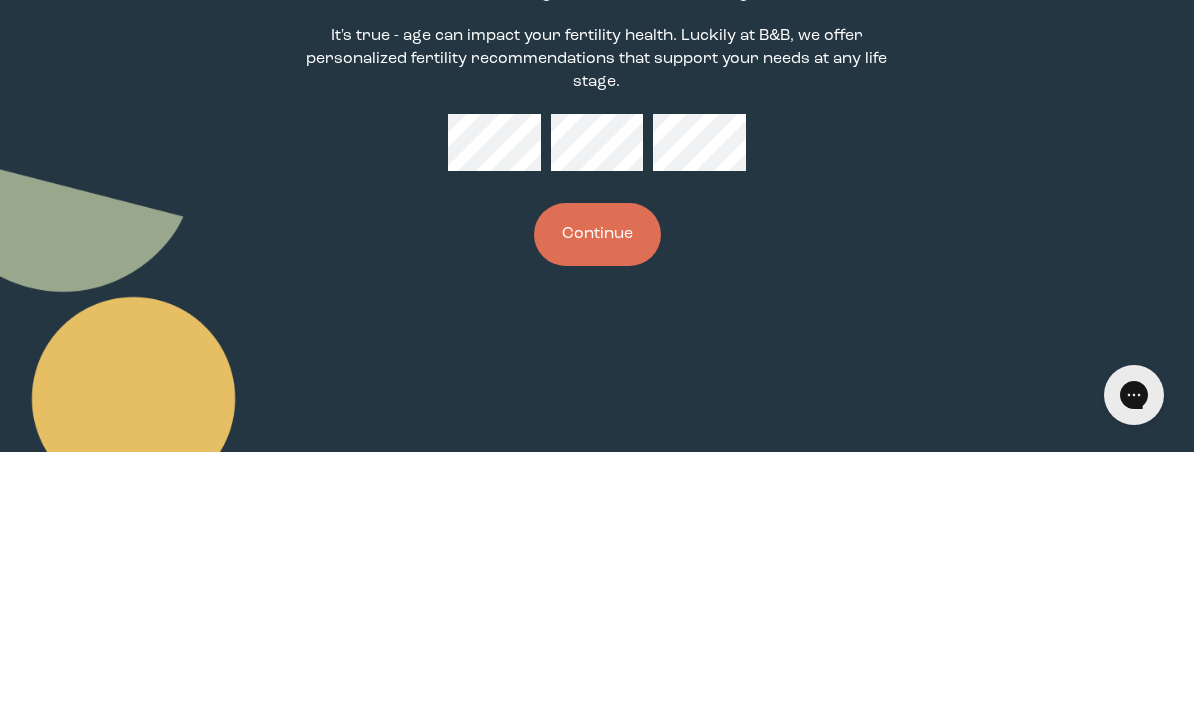 click on "Continue" at bounding box center (597, 509) 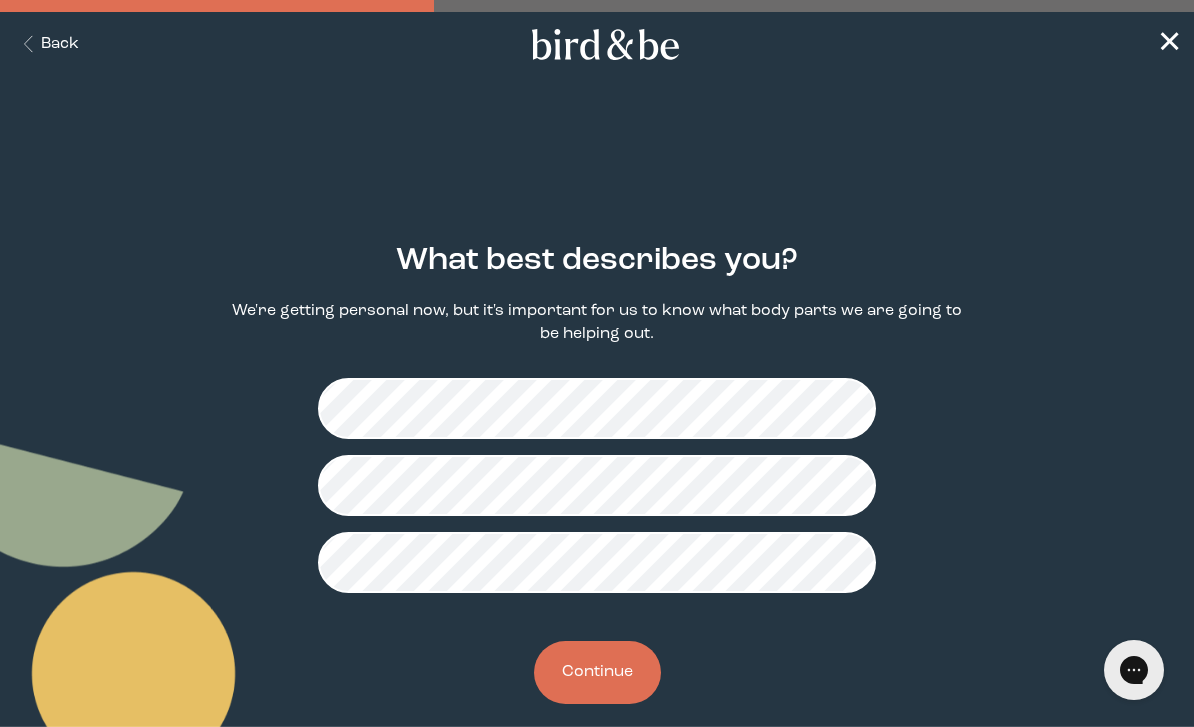 click on "Continue" at bounding box center [597, 672] 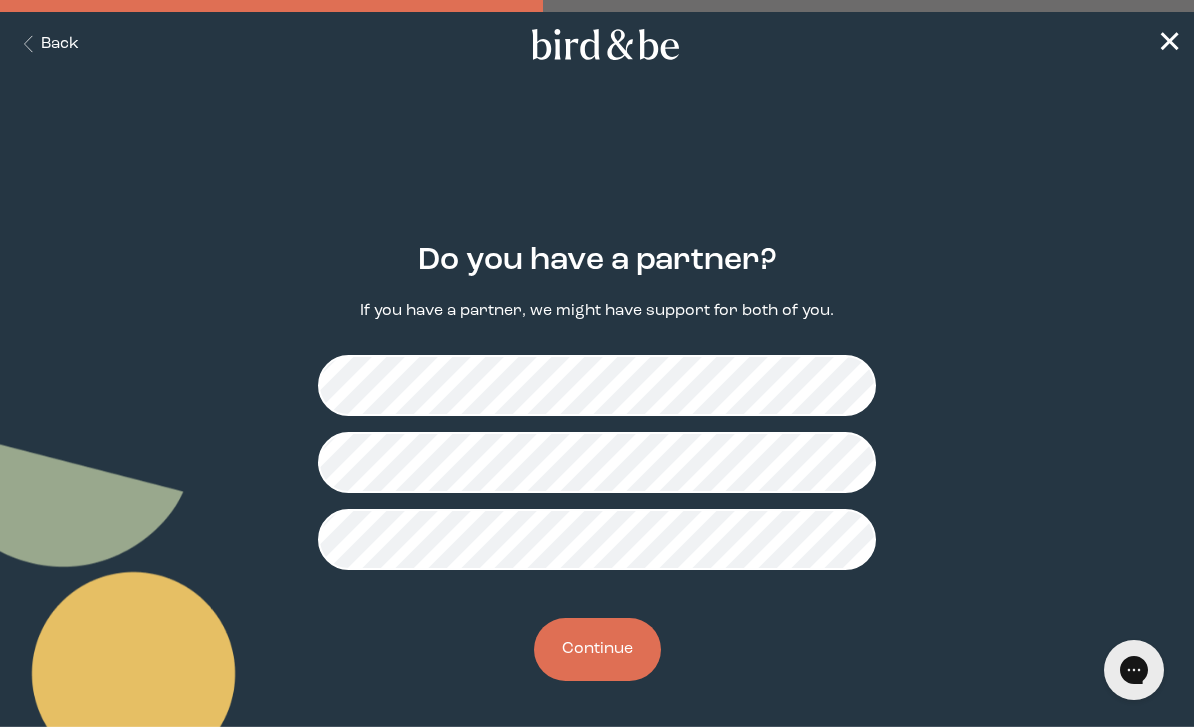 click on "Continue" at bounding box center [597, 649] 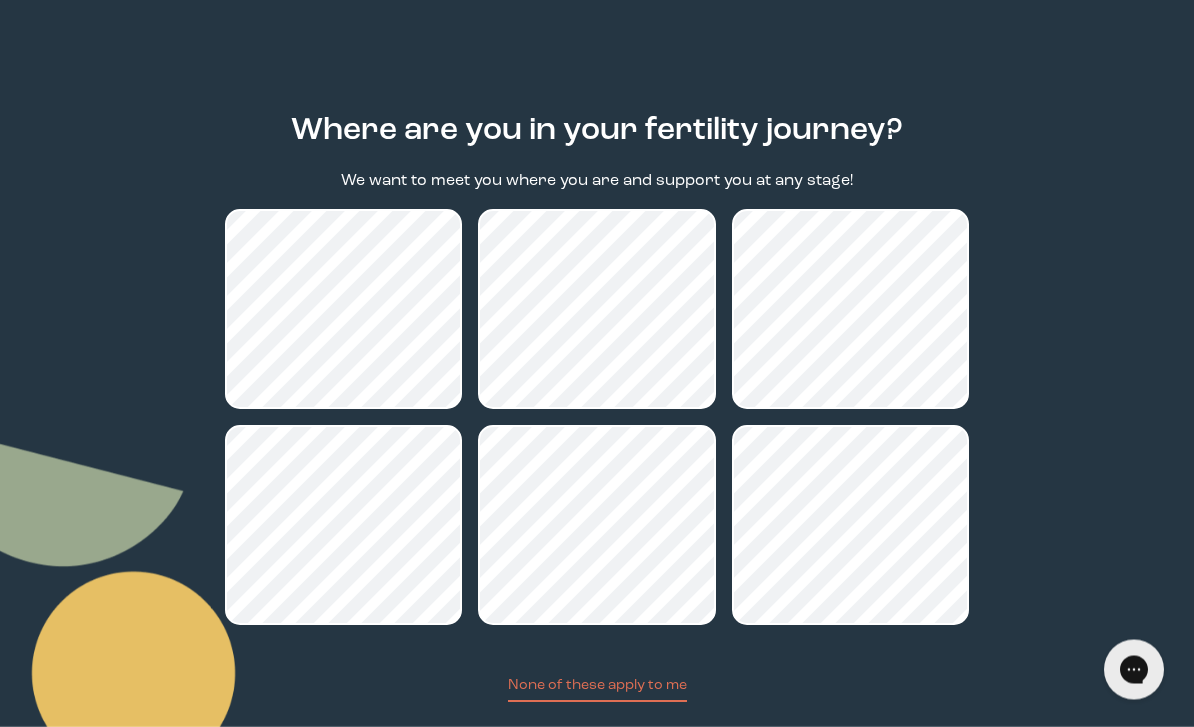 scroll, scrollTop: 136, scrollLeft: 0, axis: vertical 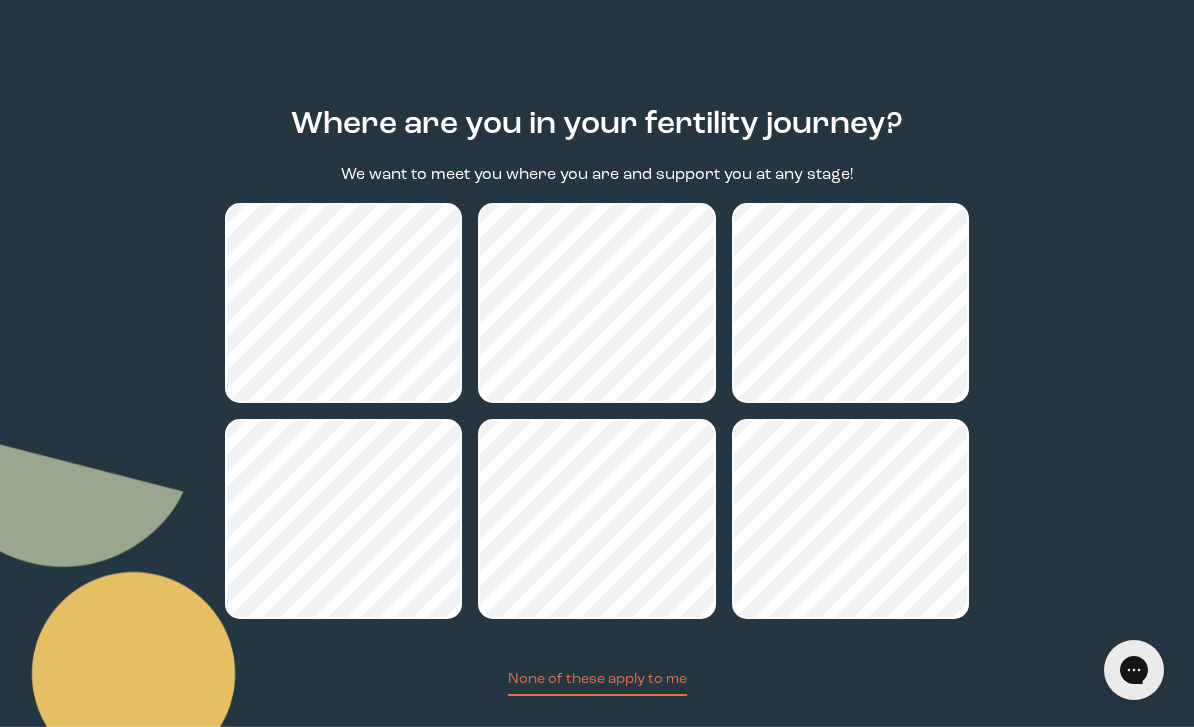 click on "Continue" at bounding box center (597, 759) 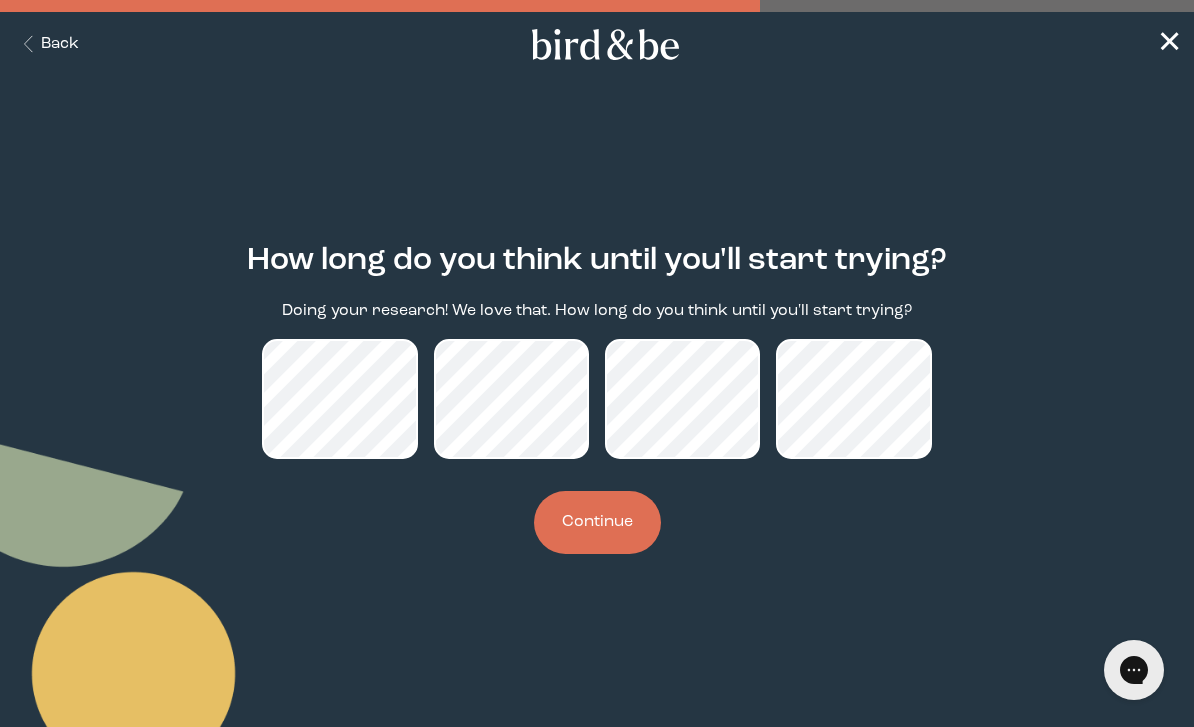 click on "Continue" at bounding box center [597, 522] 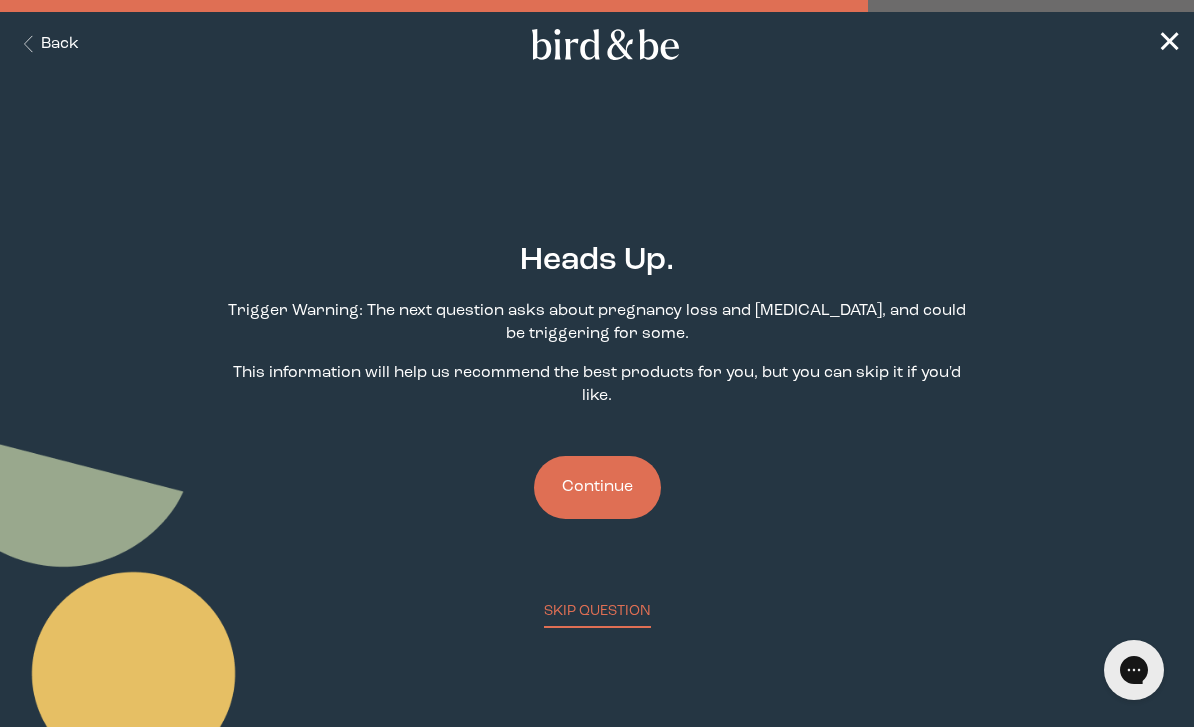 click on "Continue" at bounding box center [597, 487] 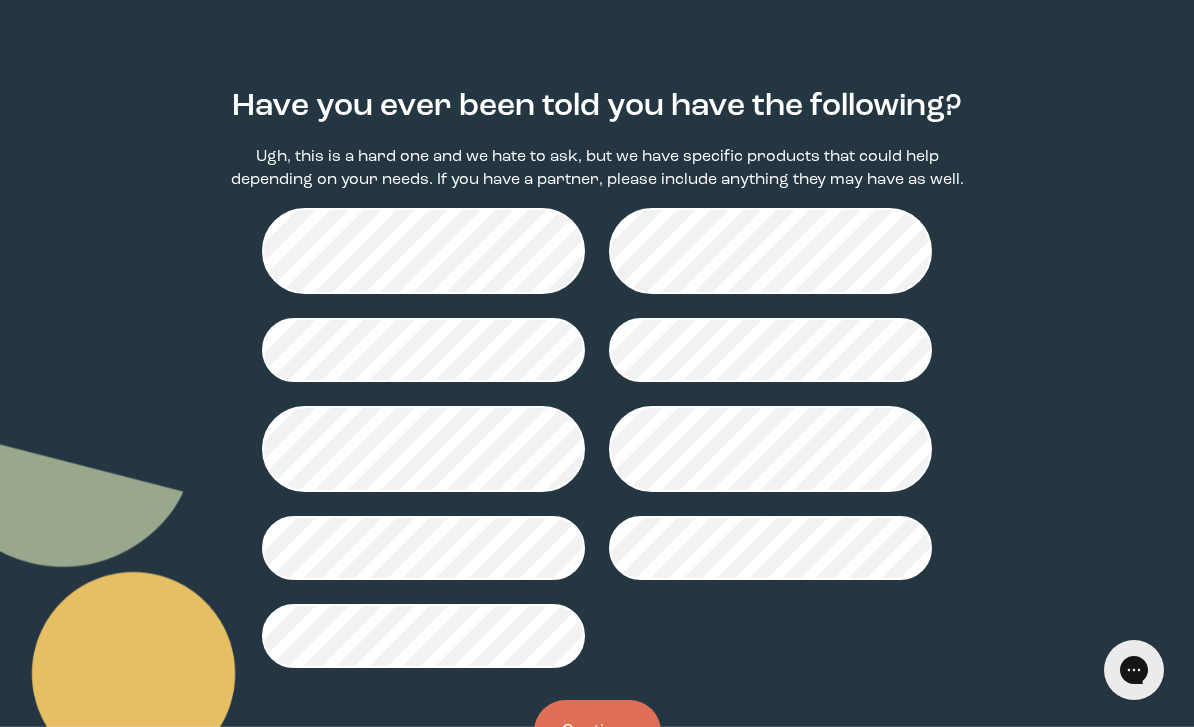 scroll, scrollTop: 155, scrollLeft: 0, axis: vertical 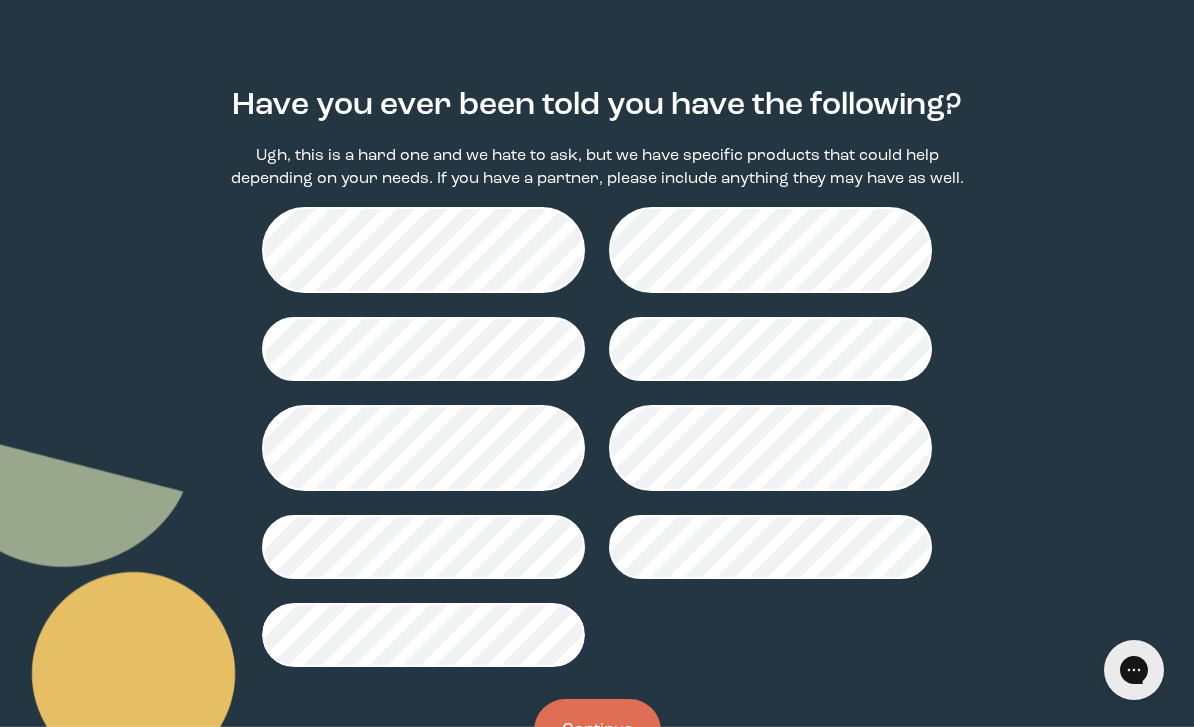 click on "Continue" at bounding box center [597, 730] 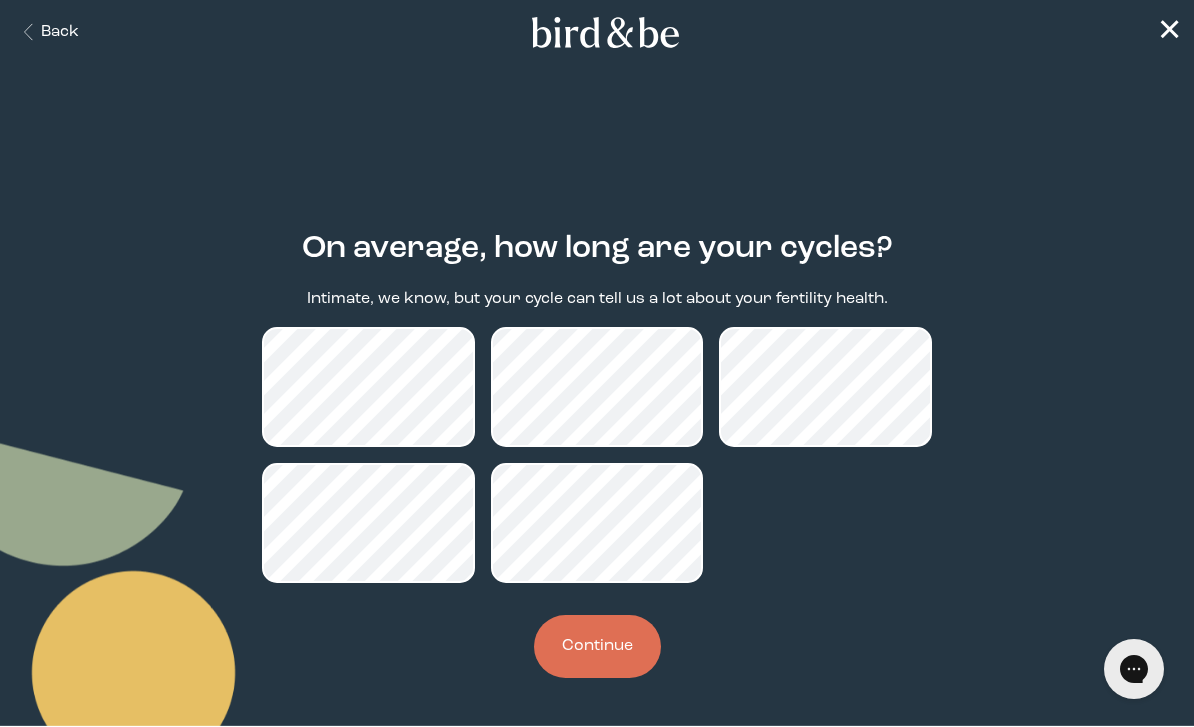 scroll, scrollTop: 17, scrollLeft: 0, axis: vertical 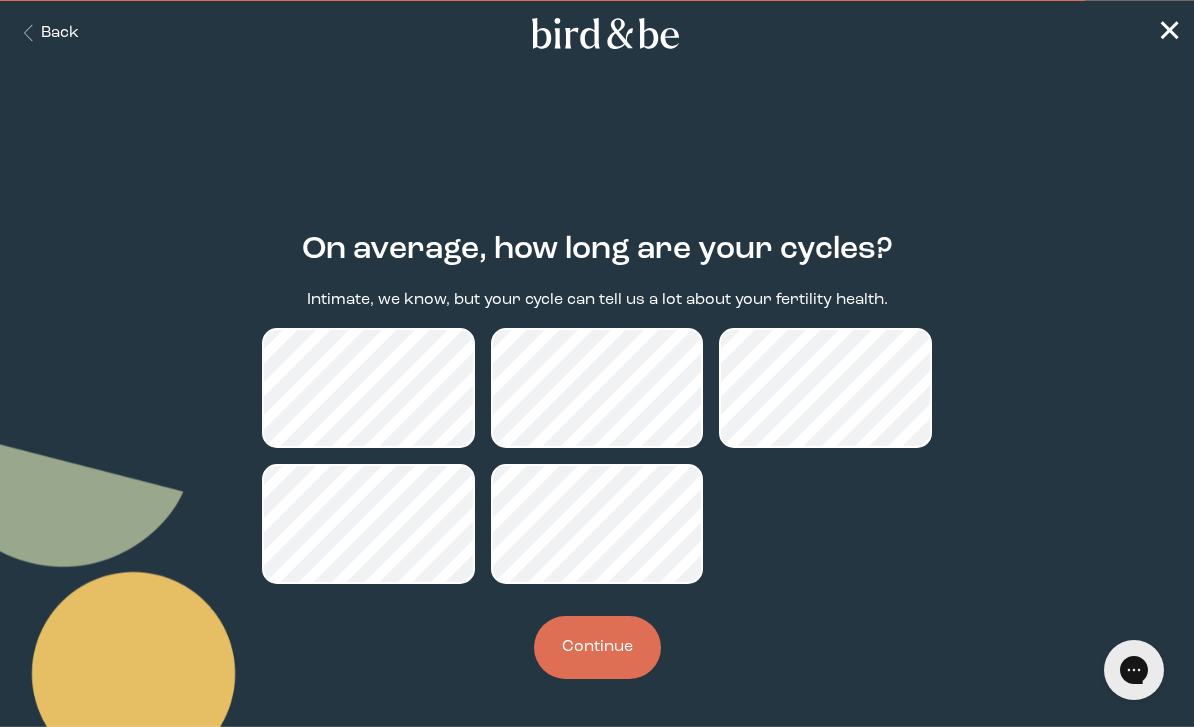 click on "Continue" at bounding box center (597, 647) 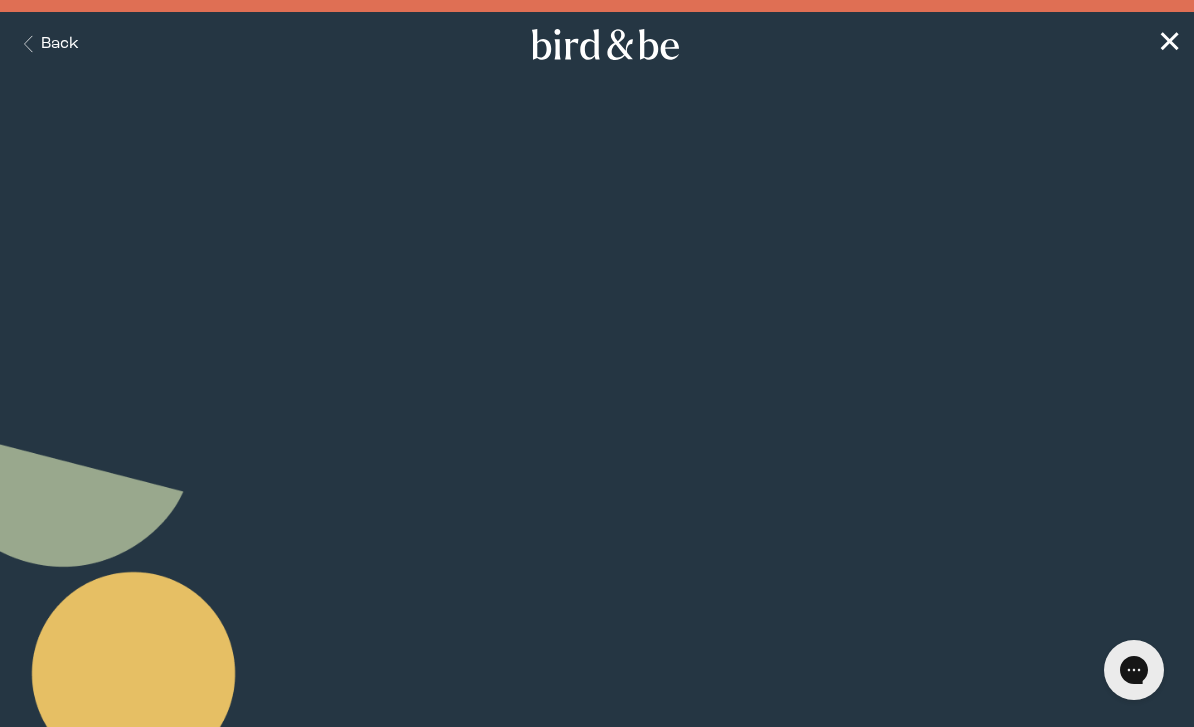scroll, scrollTop: 0, scrollLeft: 0, axis: both 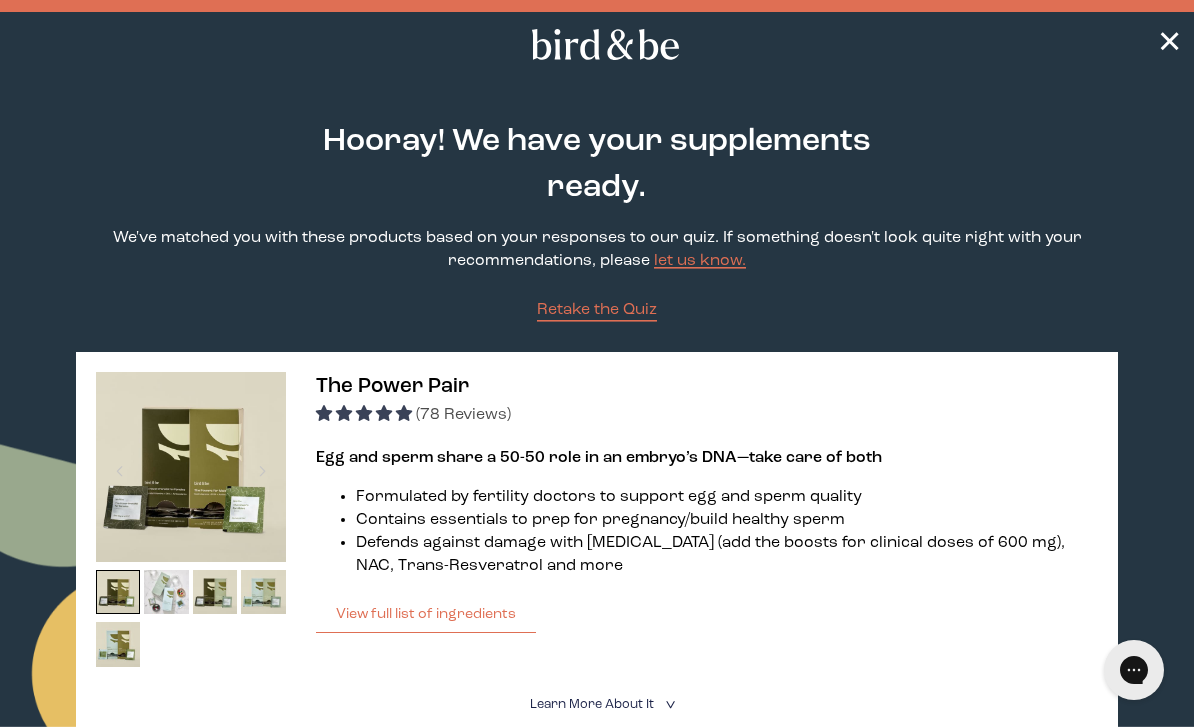 click on "✕" at bounding box center (1169, 44) 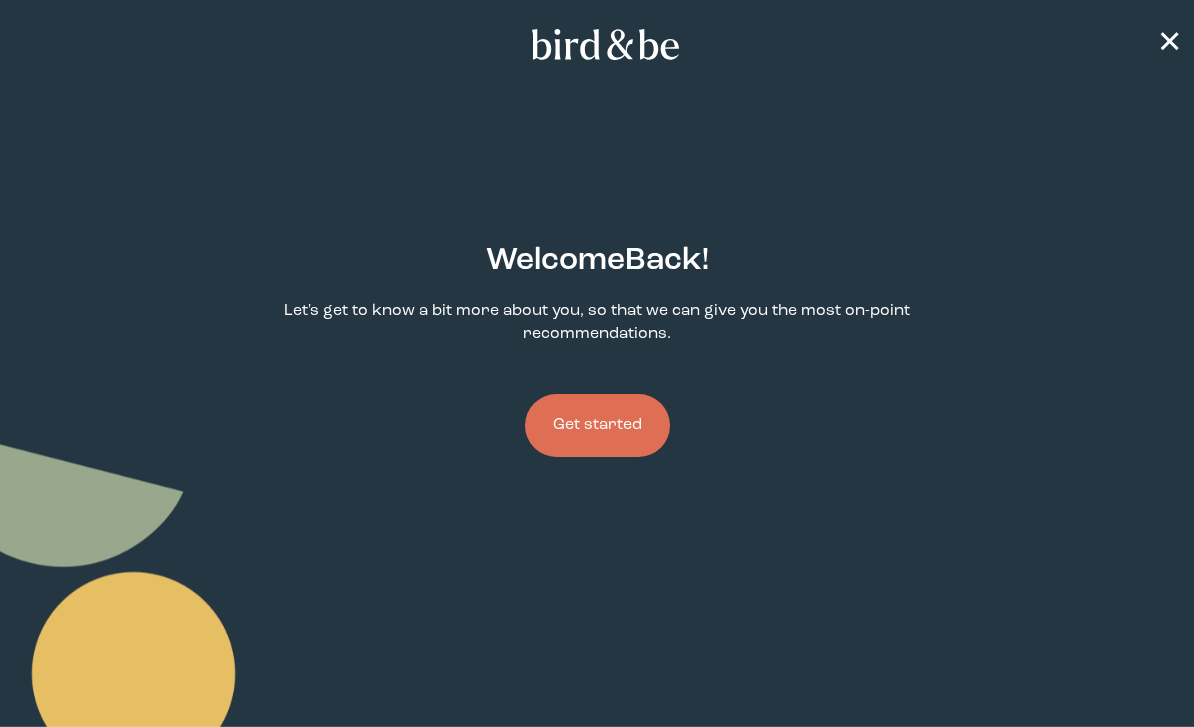 scroll, scrollTop: 0, scrollLeft: 0, axis: both 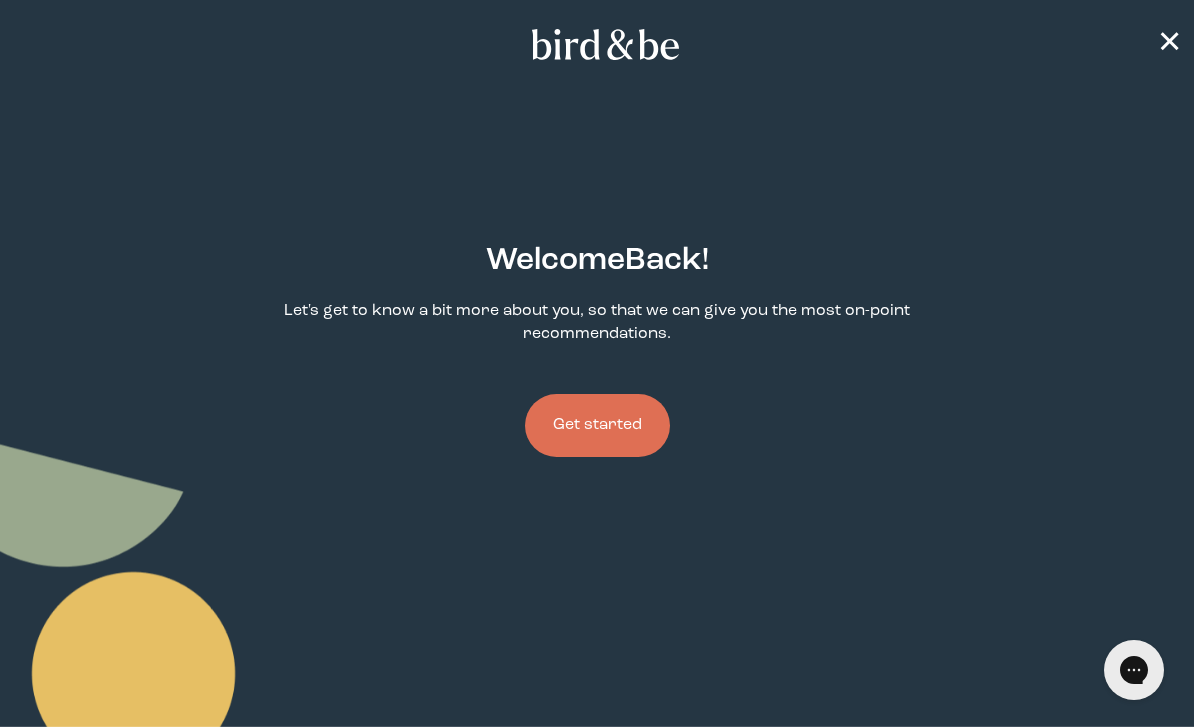 click on "Get started" at bounding box center [597, 425] 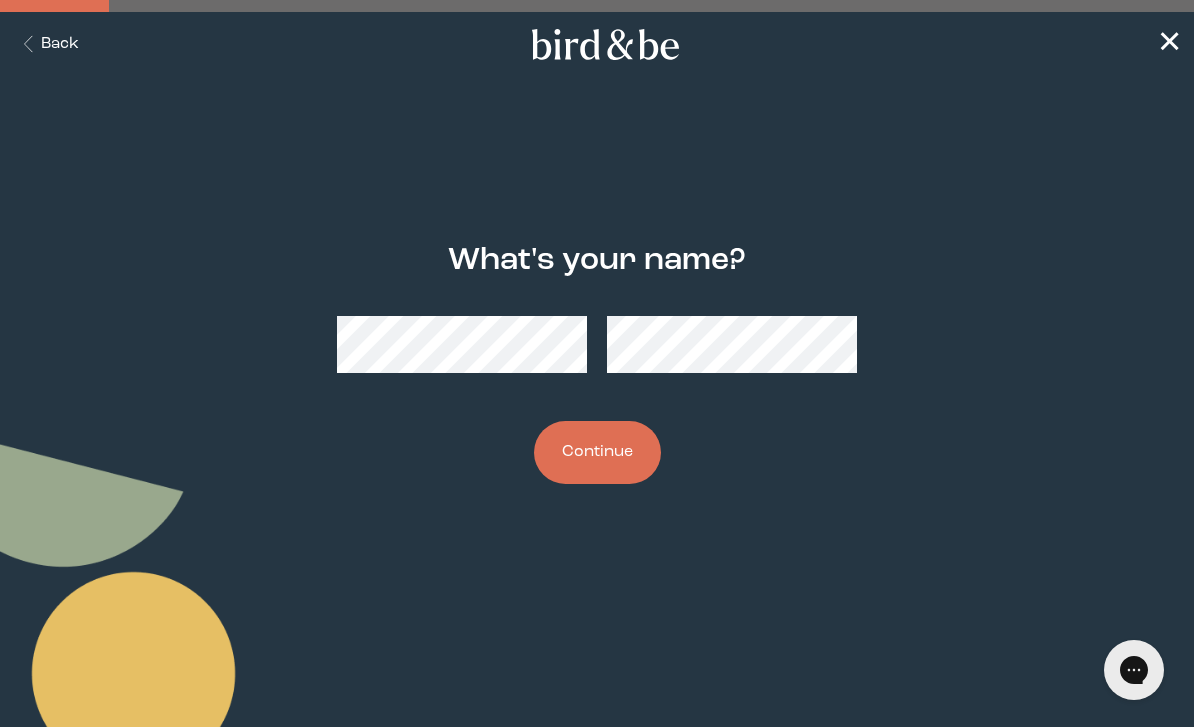 click on "Continue" at bounding box center (597, 452) 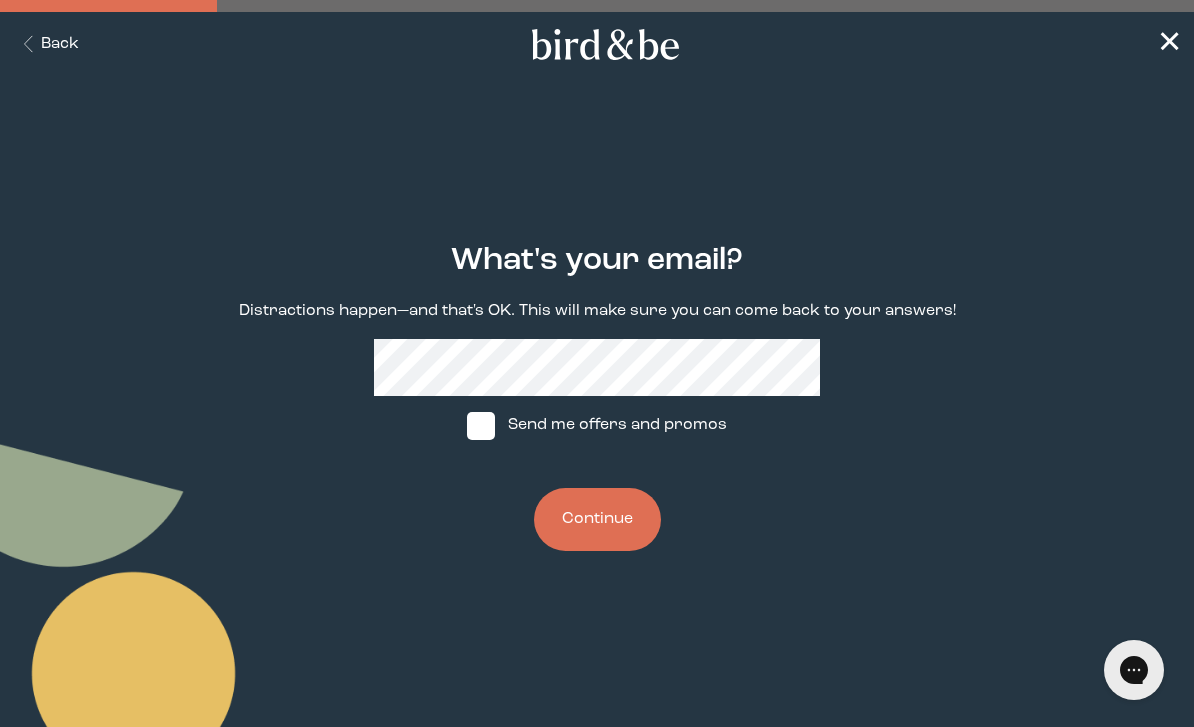 click on "Continue" at bounding box center [597, 519] 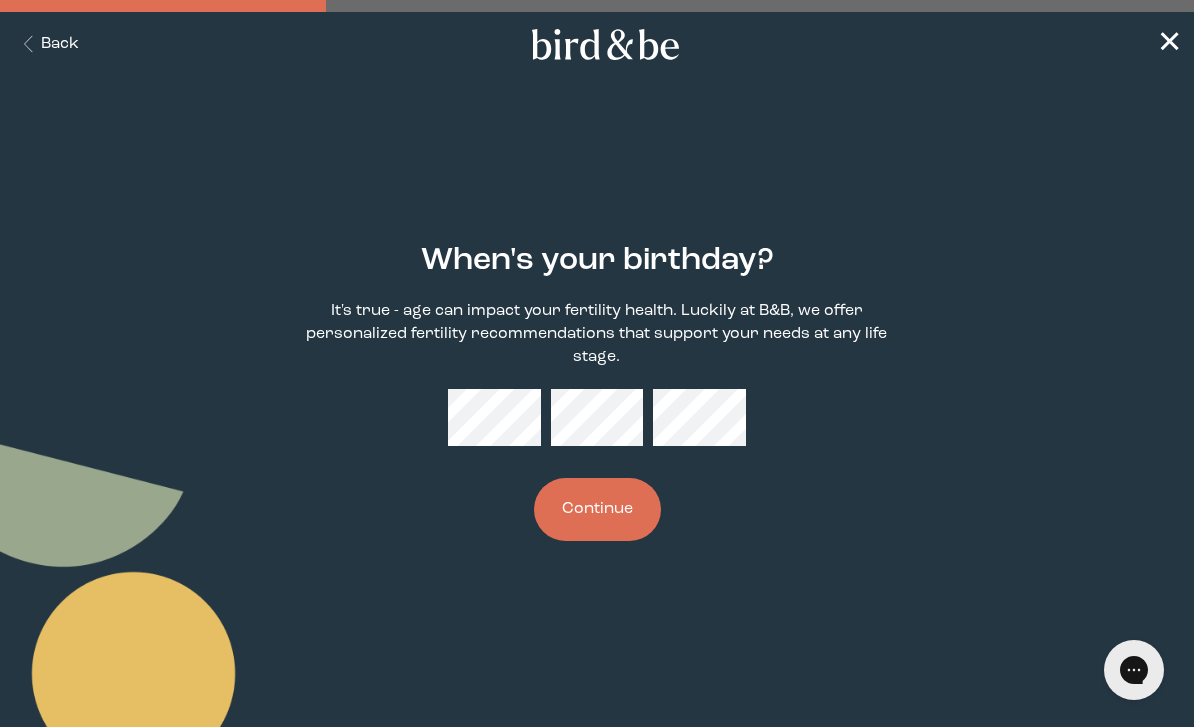click on "Continue" at bounding box center (597, 509) 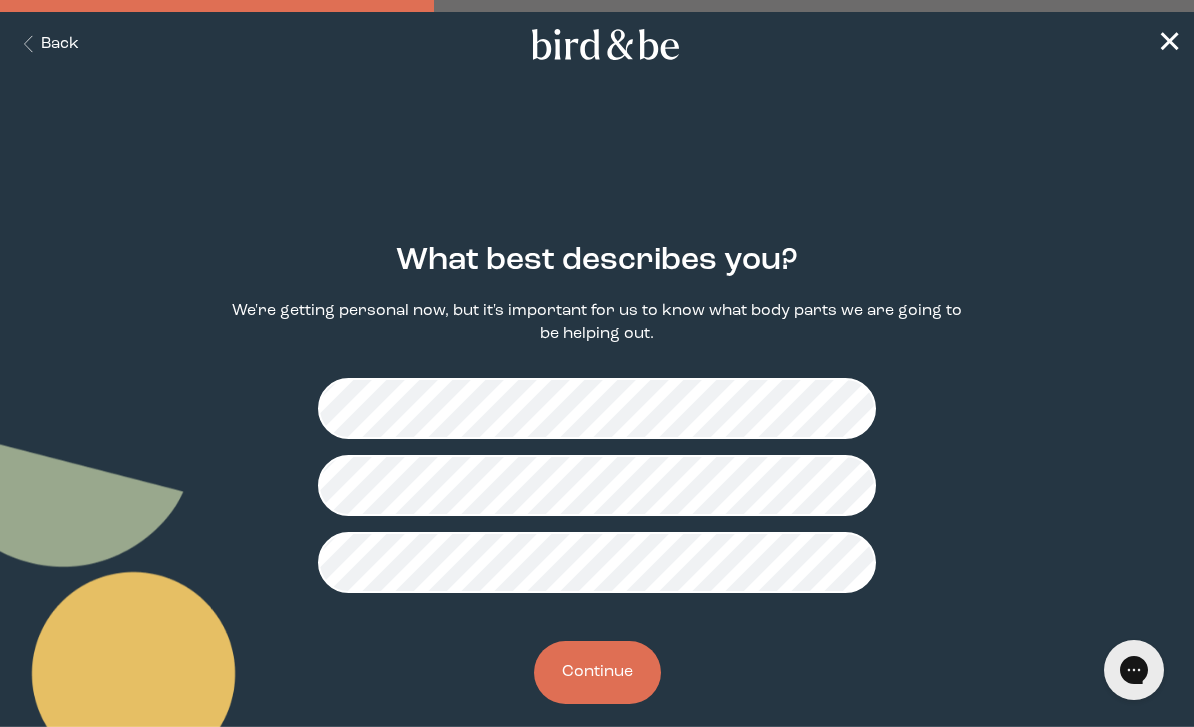 click on "Continue" at bounding box center [597, 672] 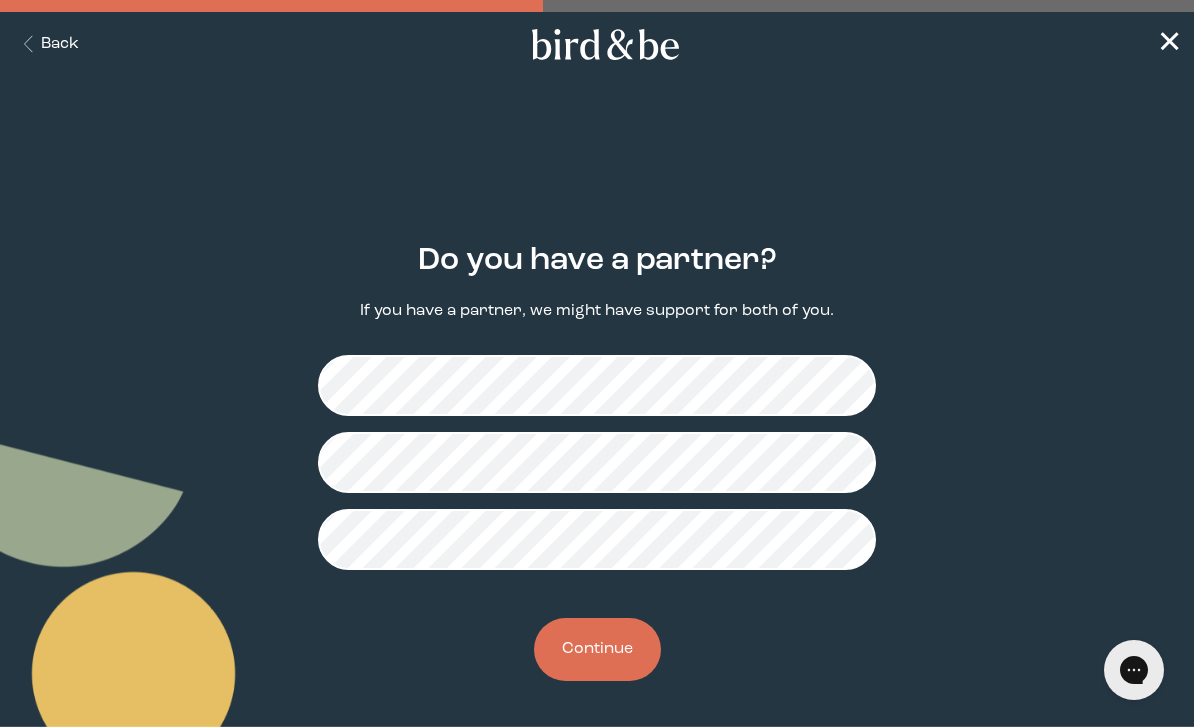 click on "Continue" at bounding box center [597, 649] 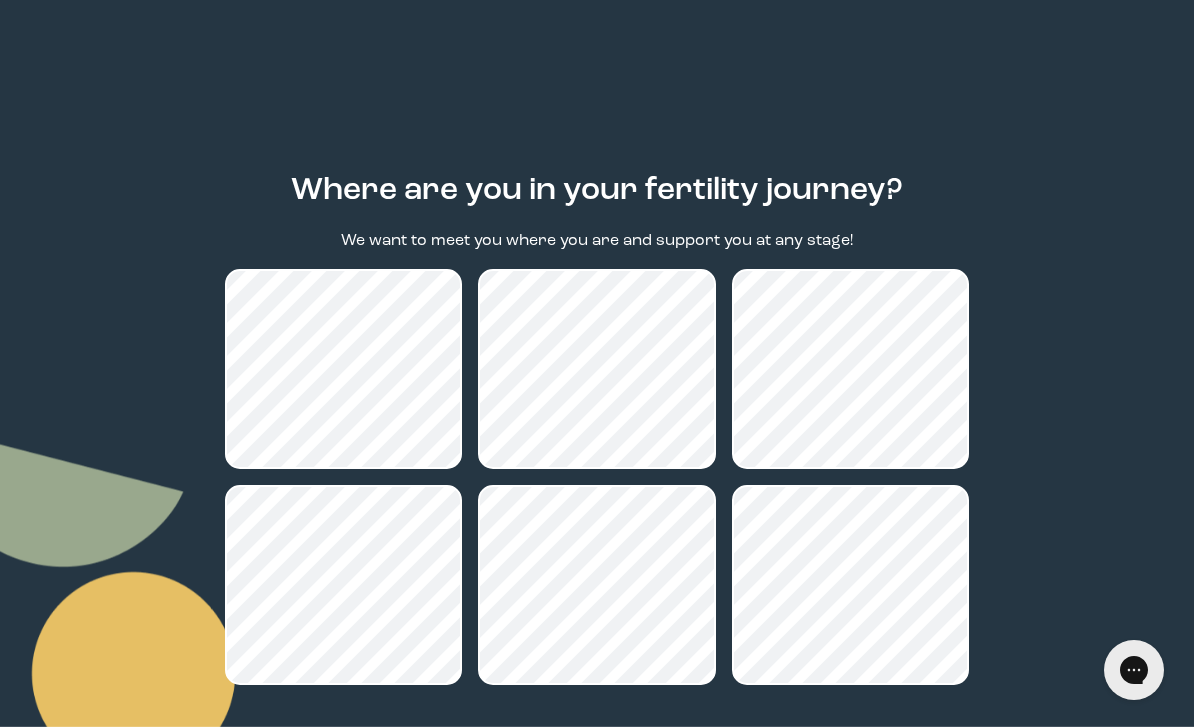 scroll, scrollTop: 145, scrollLeft: 0, axis: vertical 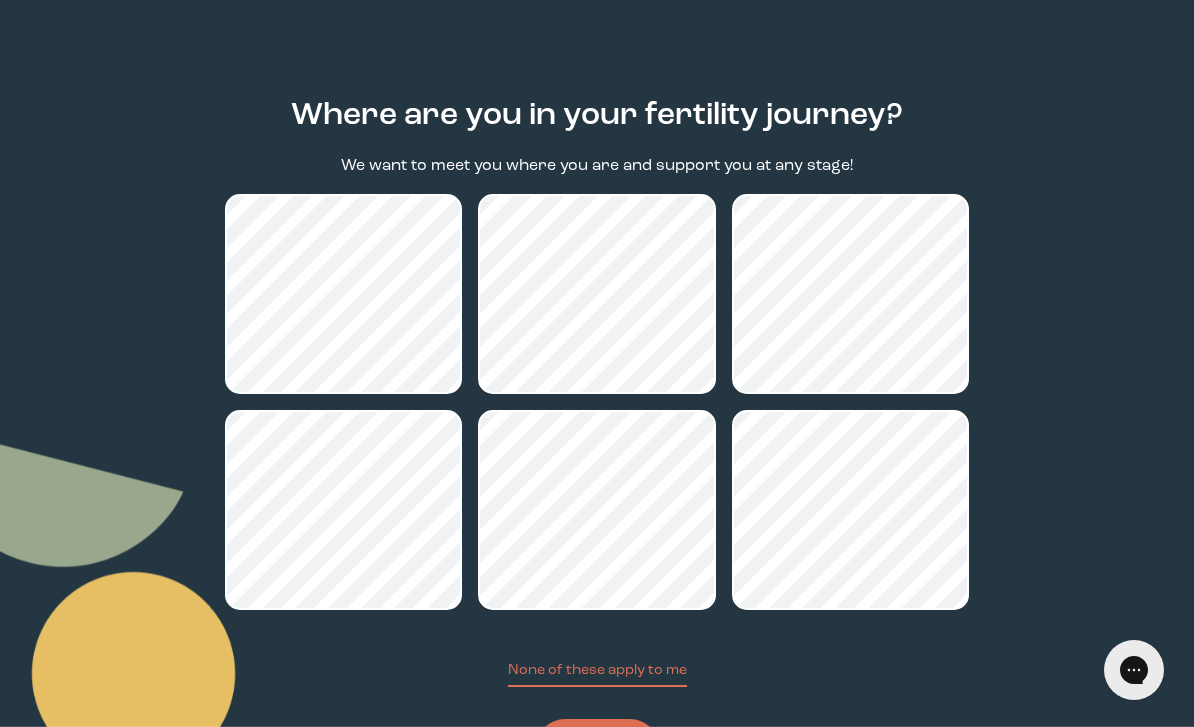 click on "Continue" at bounding box center (597, 750) 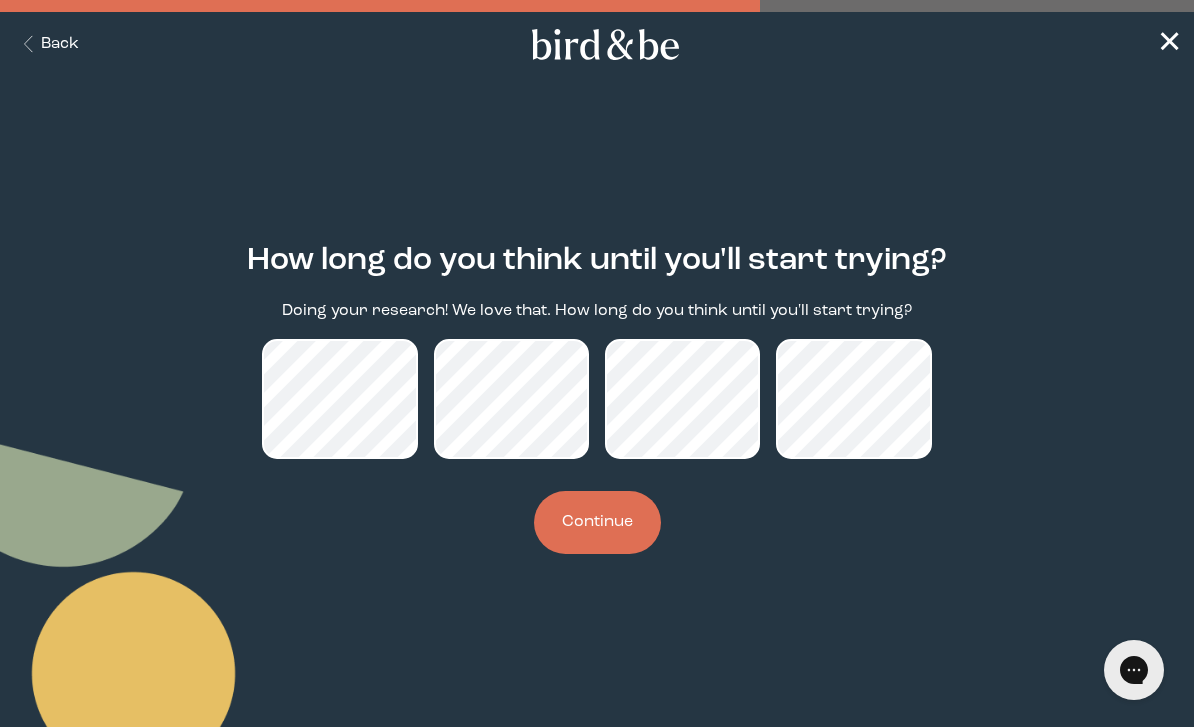 click on "Continue" at bounding box center (597, 522) 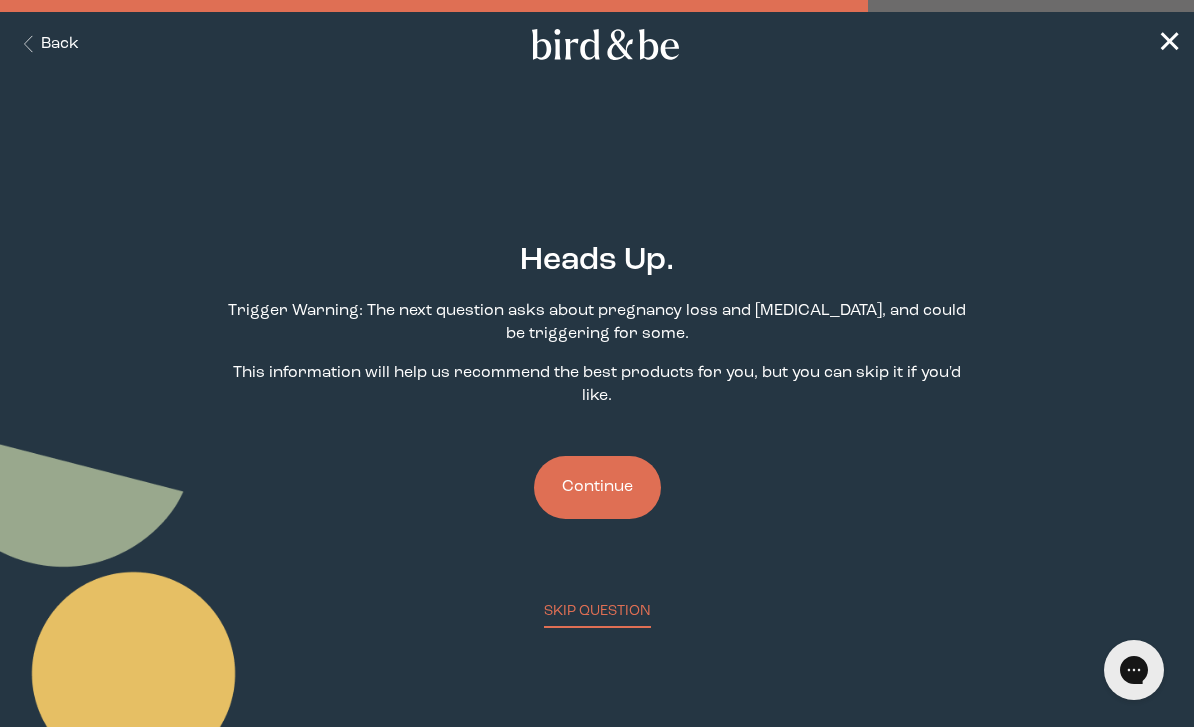 click on "Continue" at bounding box center [597, 487] 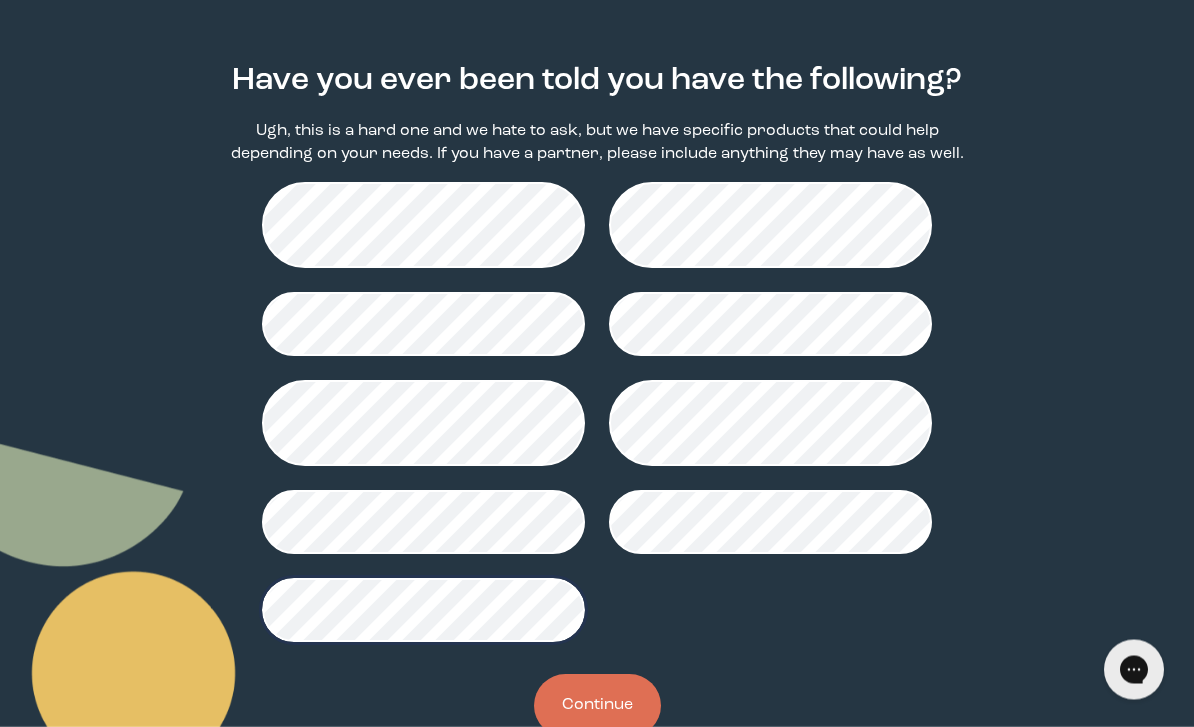 scroll, scrollTop: 179, scrollLeft: 0, axis: vertical 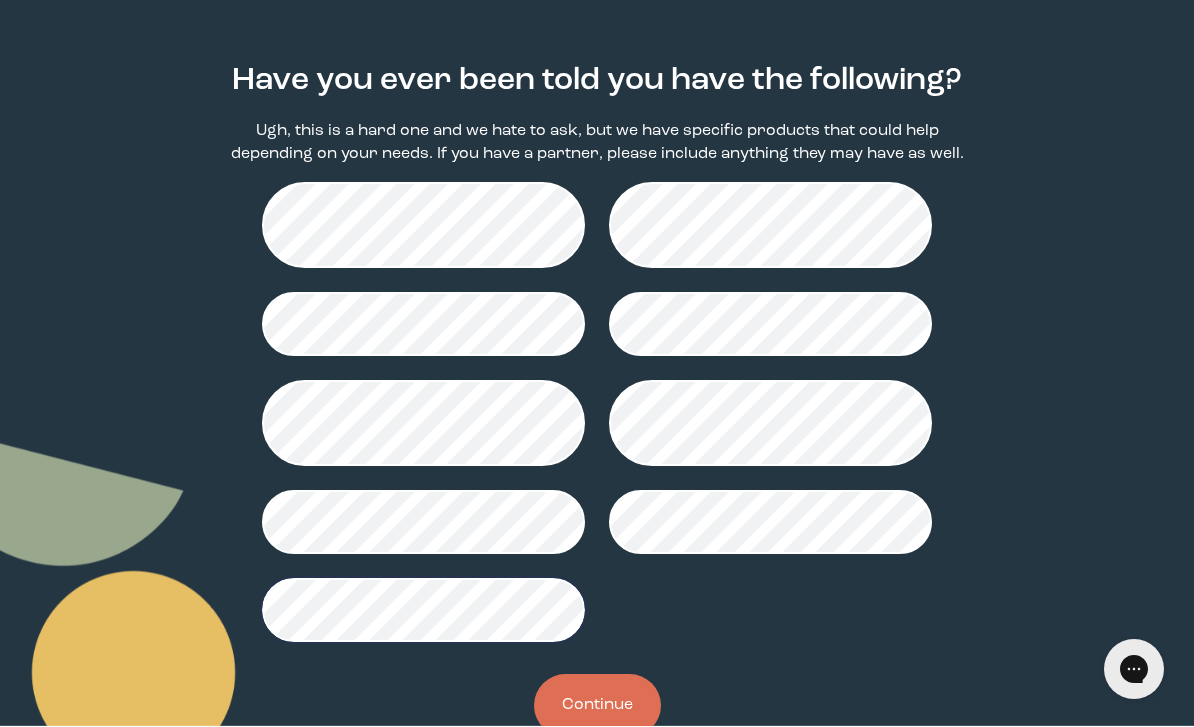 click on "Continue" at bounding box center (597, 706) 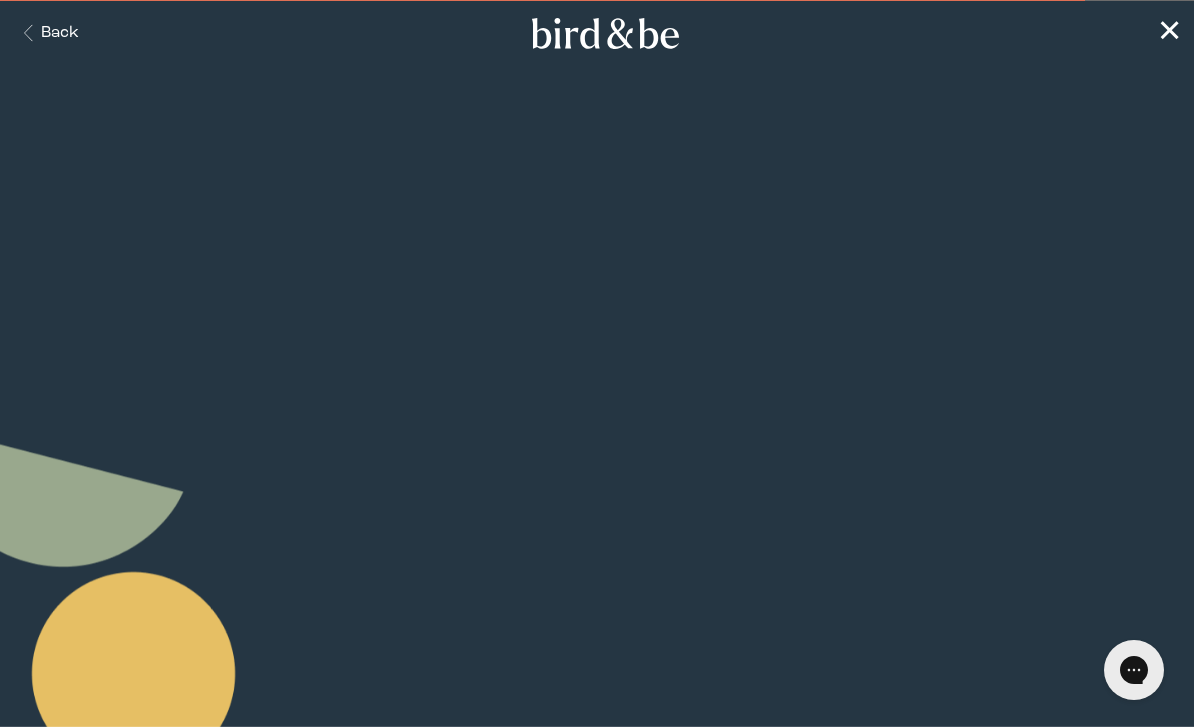 scroll, scrollTop: 17, scrollLeft: 0, axis: vertical 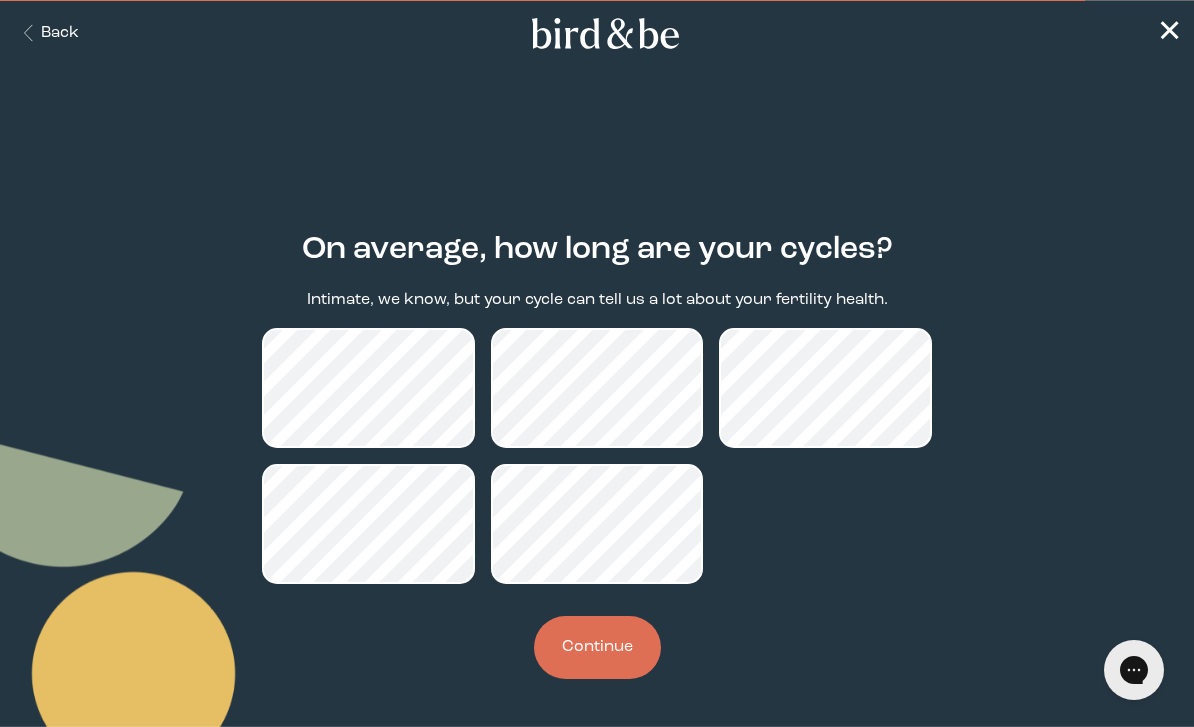click on "Continue" at bounding box center [597, 647] 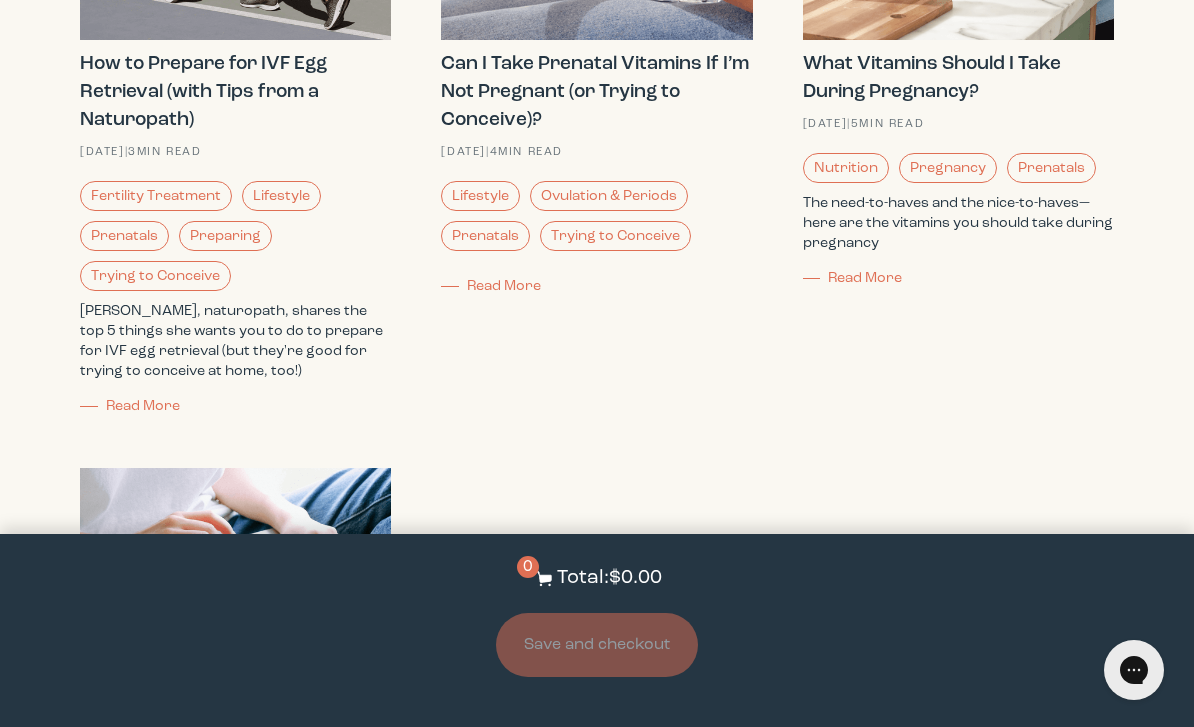 scroll, scrollTop: 4138, scrollLeft: 0, axis: vertical 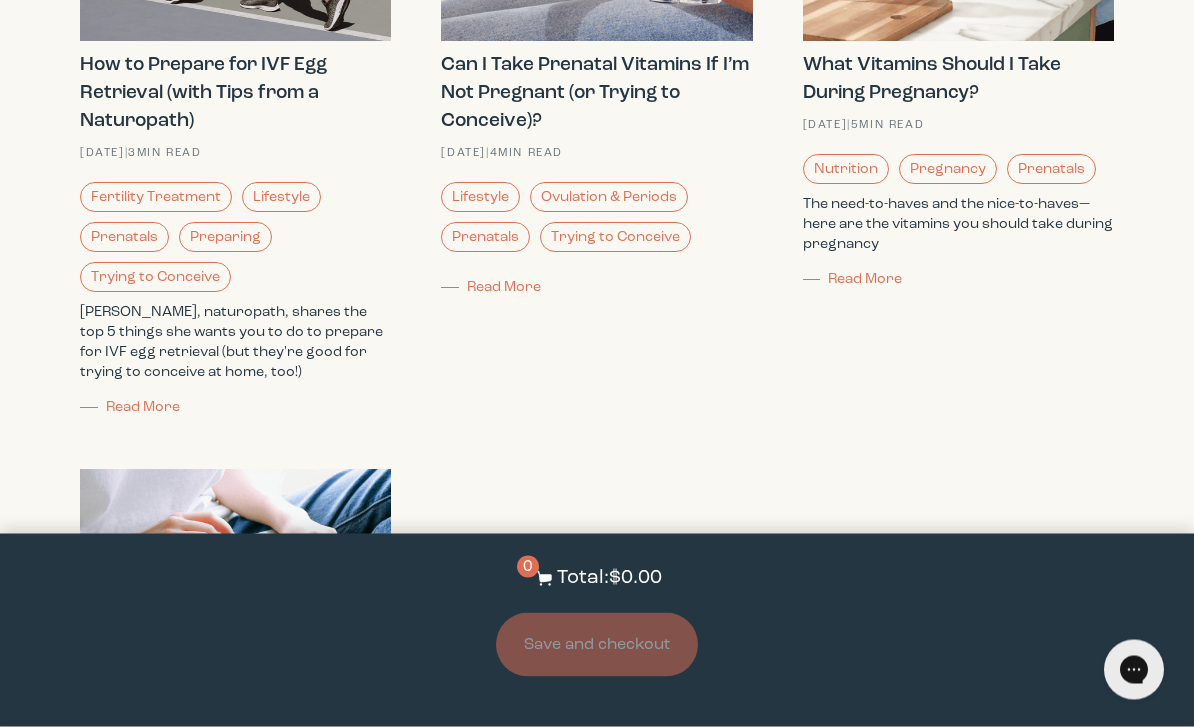 click at bounding box center (958, -83) 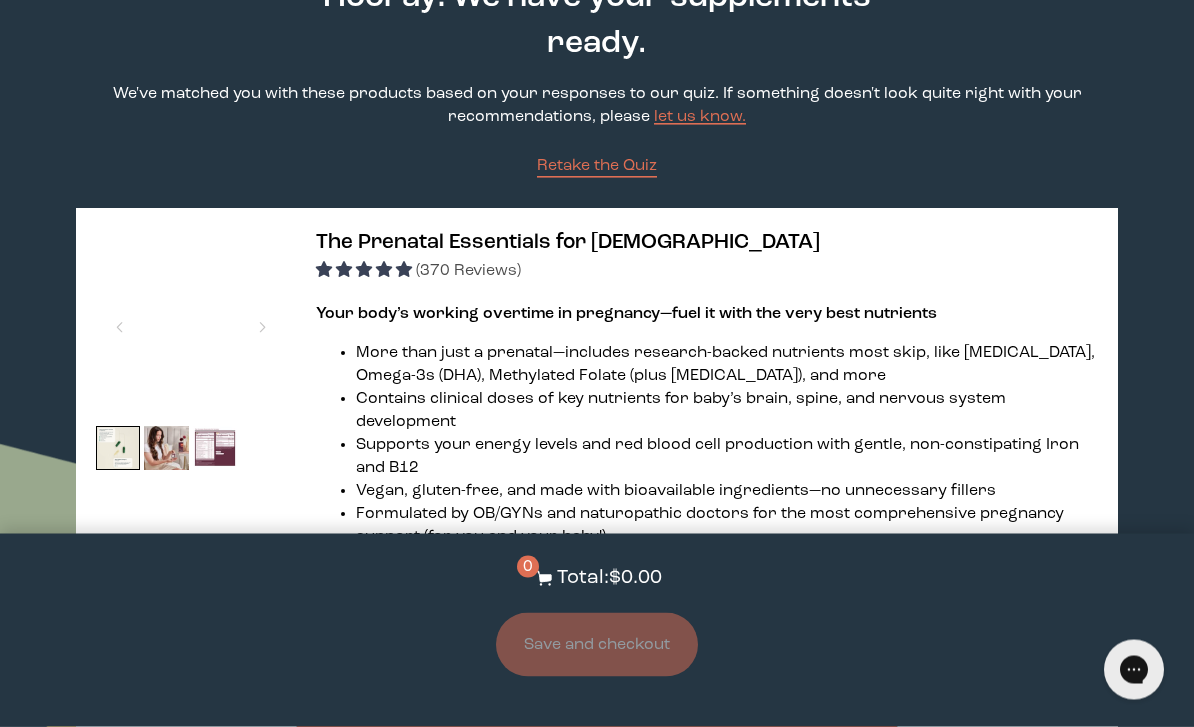 scroll, scrollTop: 0, scrollLeft: 0, axis: both 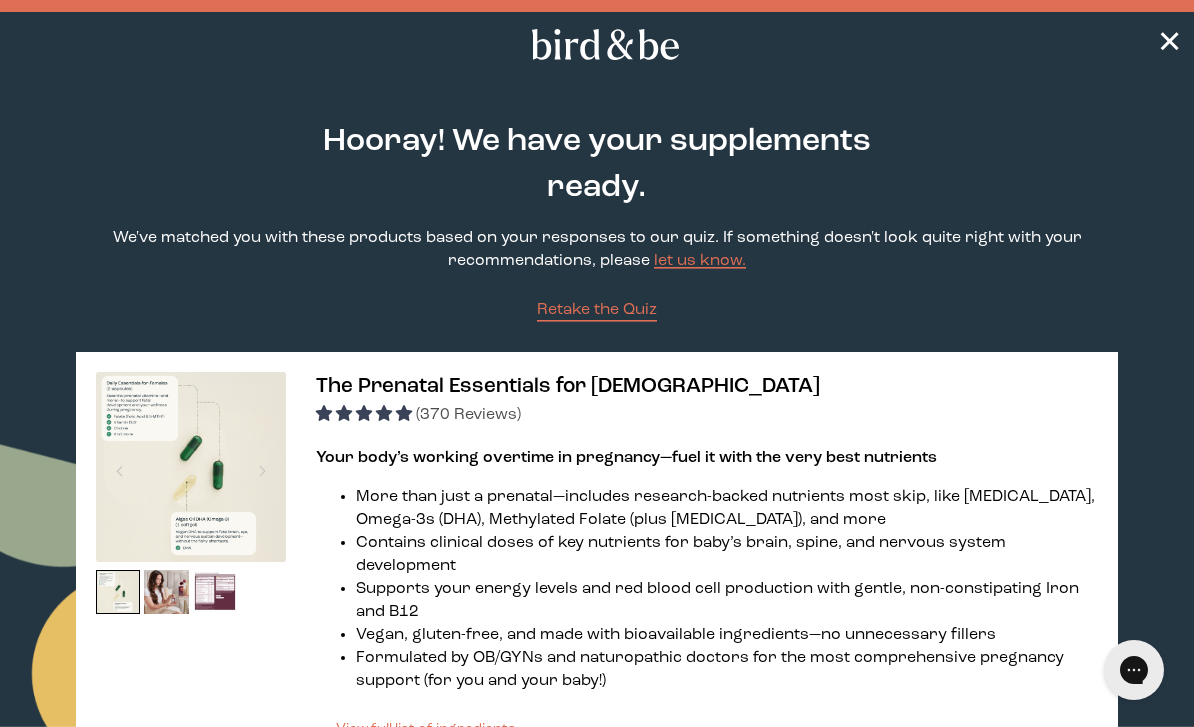 click on "✕" at bounding box center [1169, 44] 